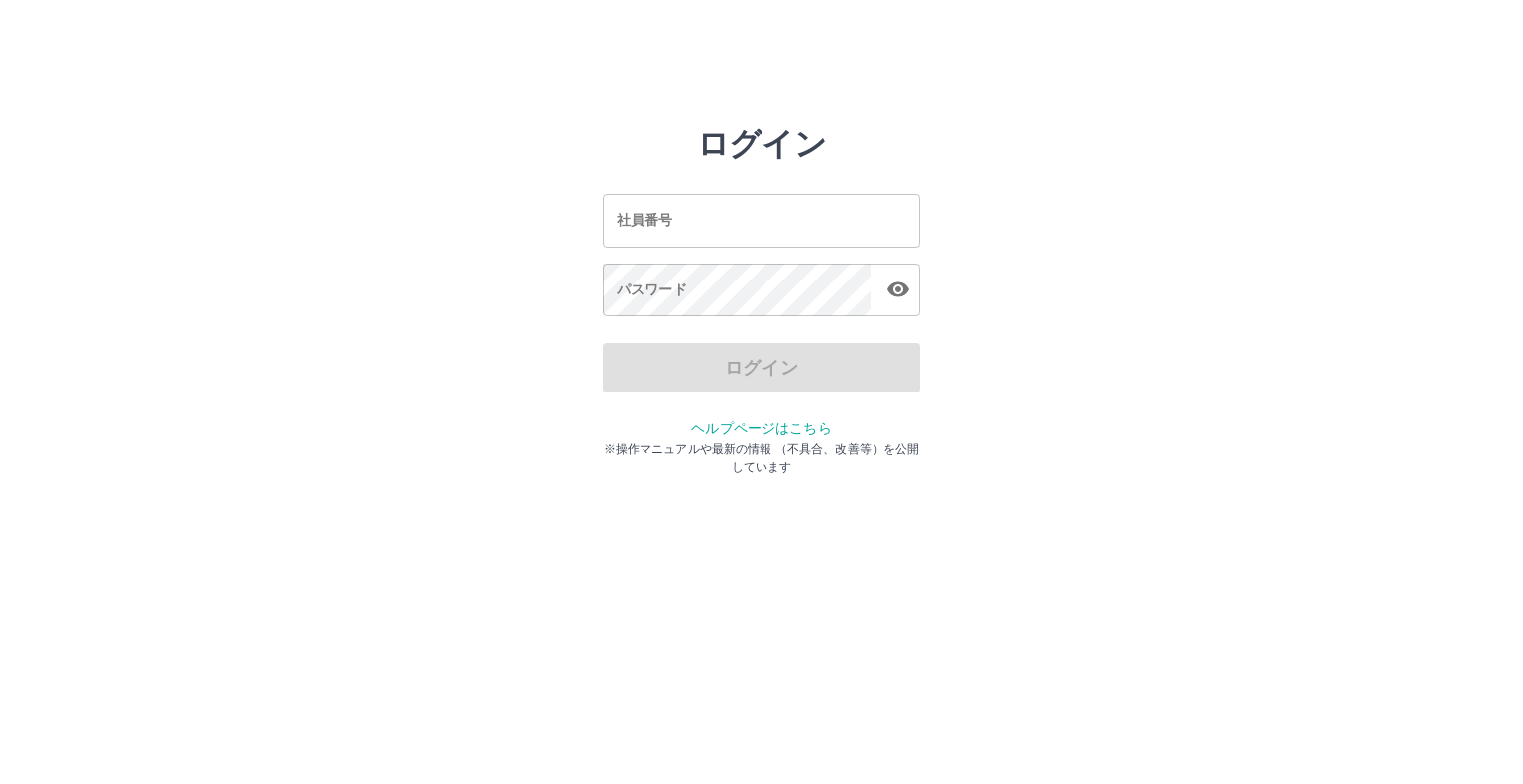 scroll, scrollTop: 0, scrollLeft: 0, axis: both 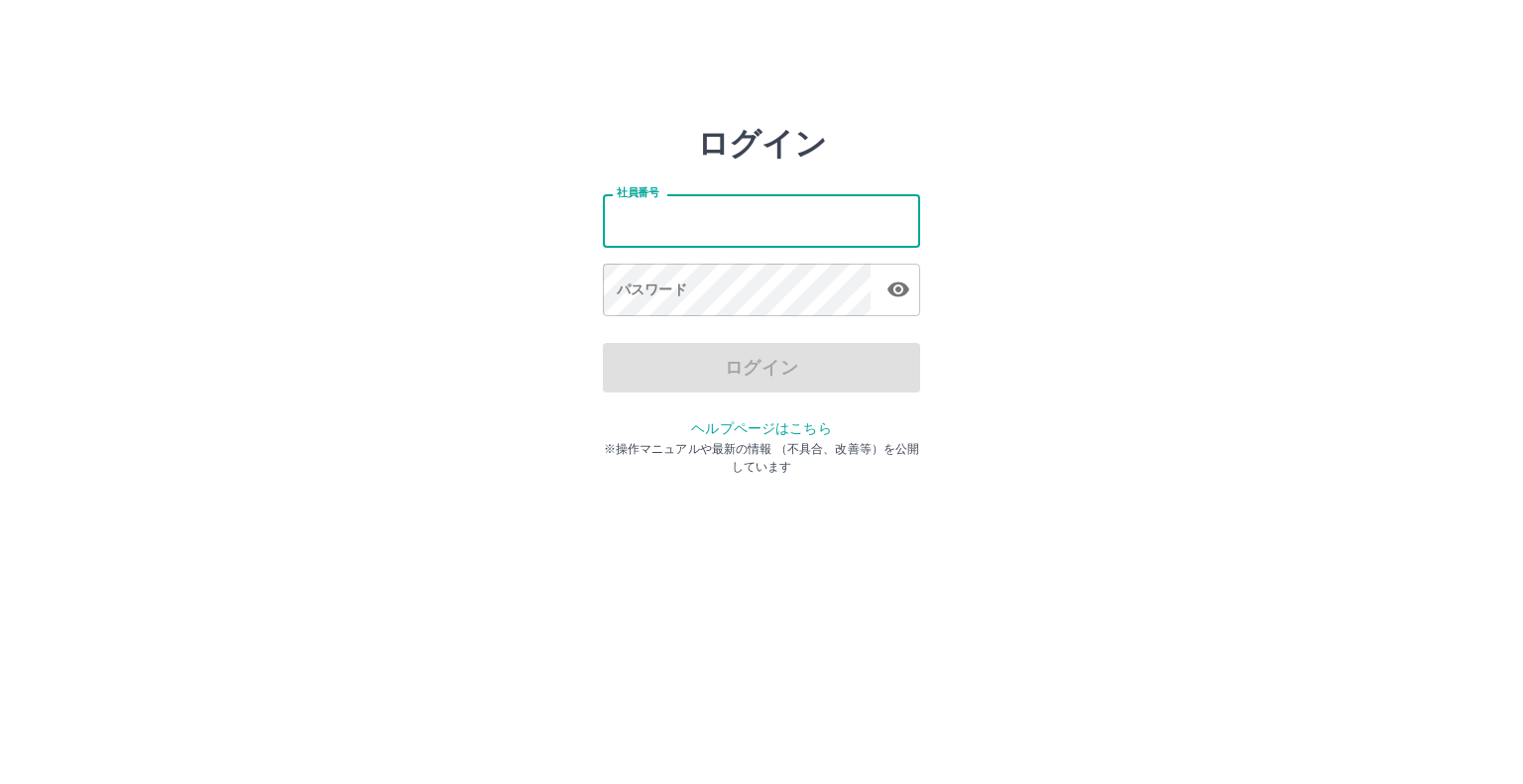 click on "社員番号" at bounding box center (762, 220) 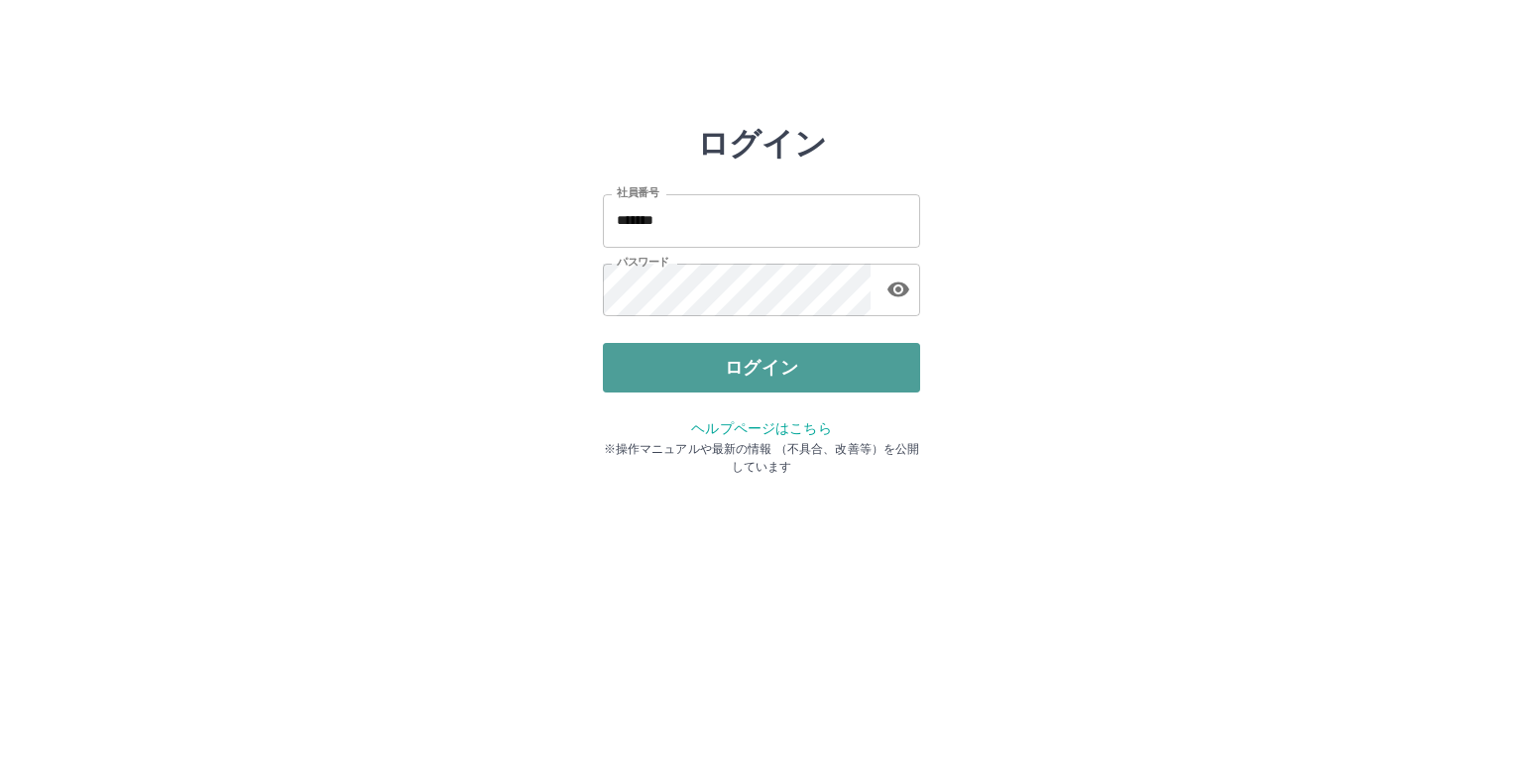 click on "ログイン" at bounding box center (762, 368) 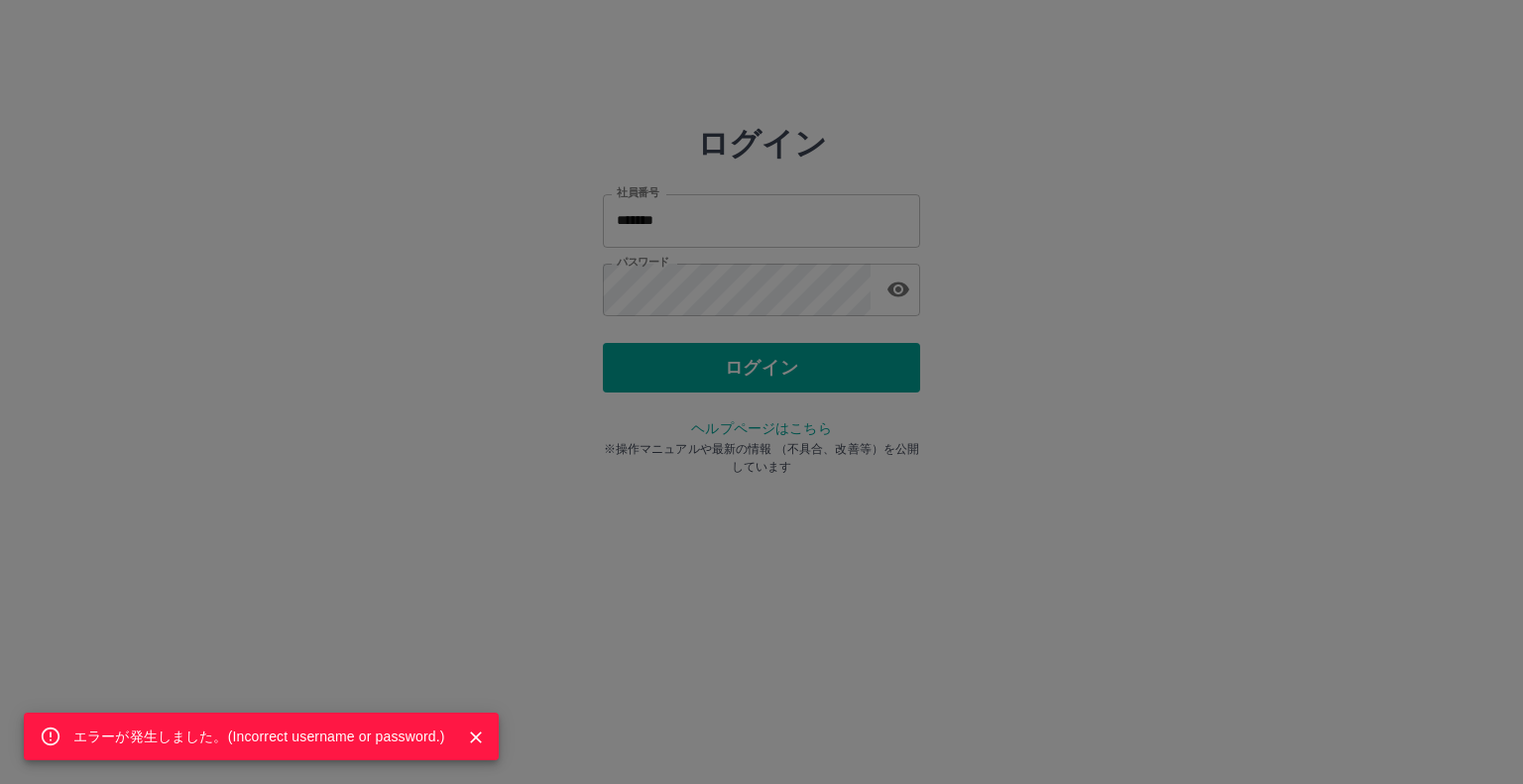 click on "エラーが発生しました。( Incorrect username or password. )" at bounding box center (762, 392) 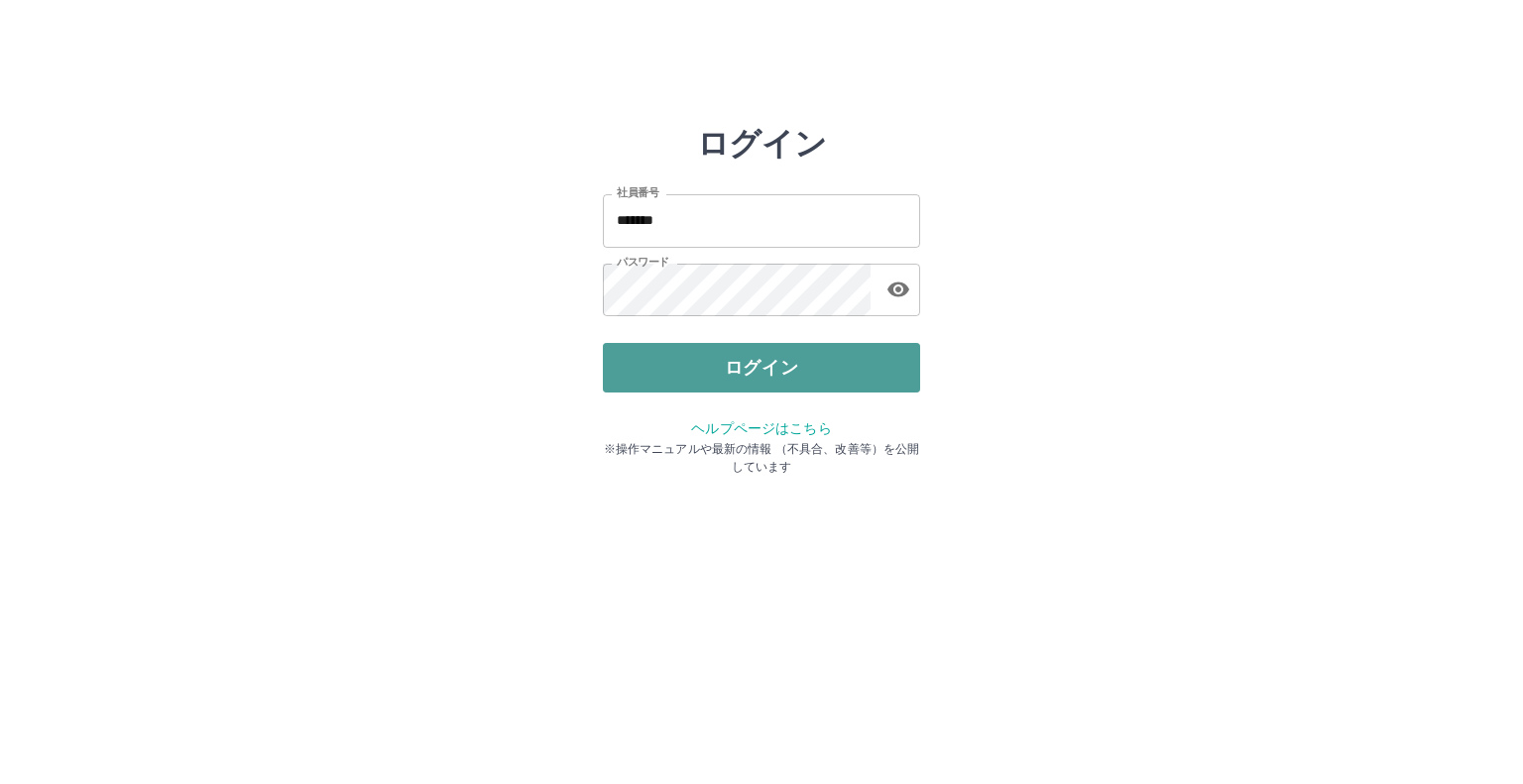 click on "ログイン" at bounding box center (762, 368) 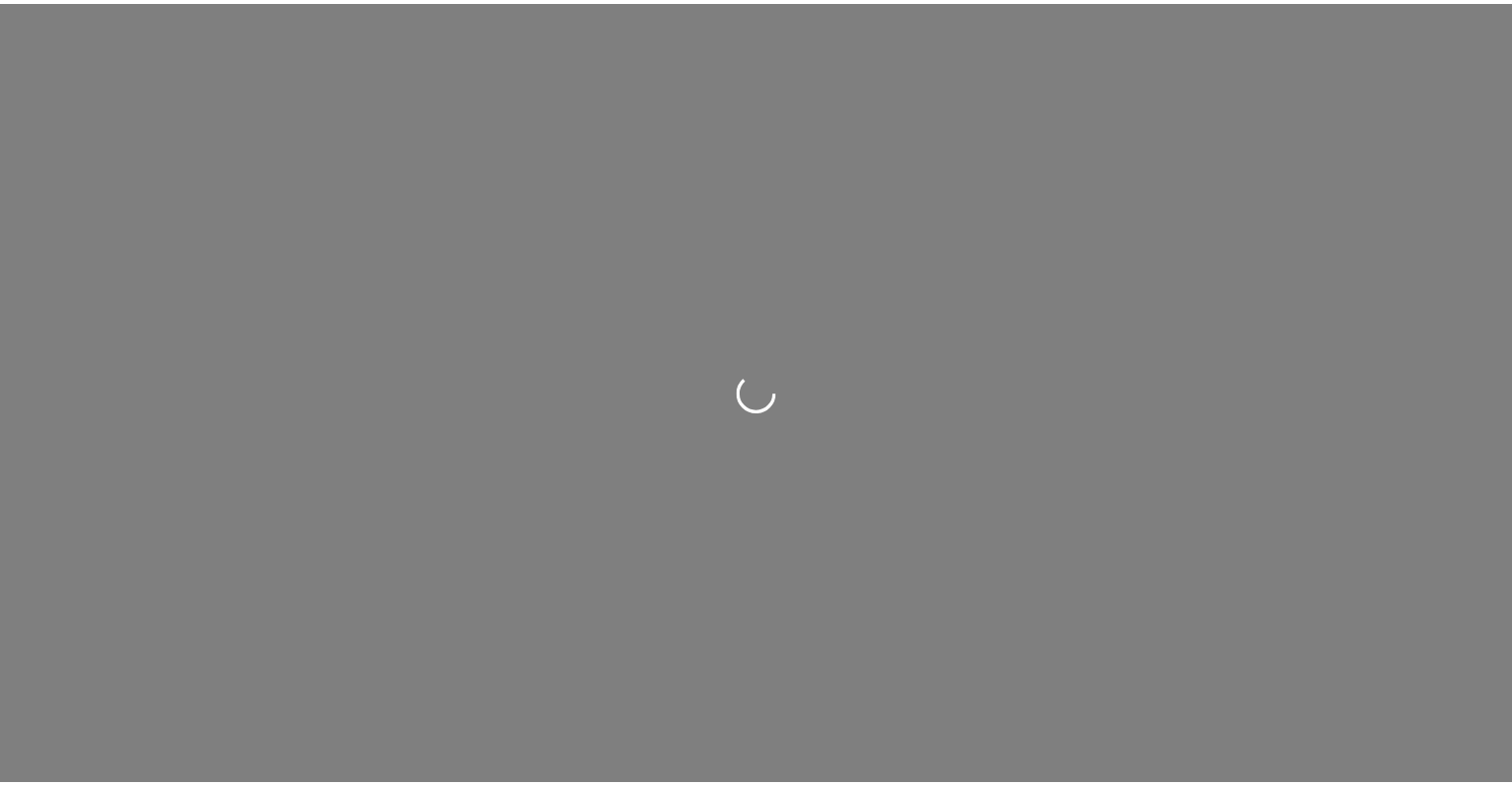scroll, scrollTop: 0, scrollLeft: 0, axis: both 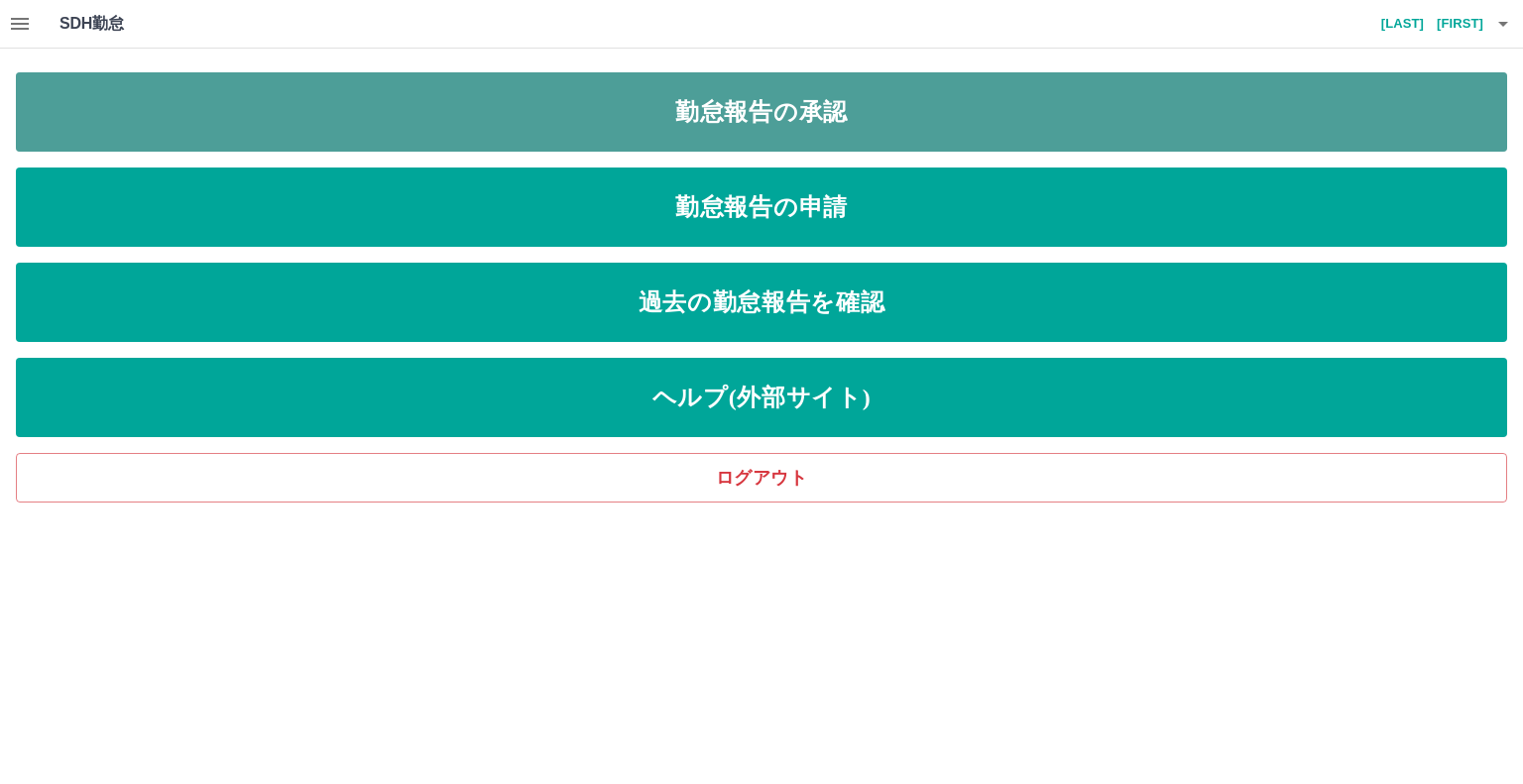 click on "勤怠報告の承認" at bounding box center [762, 112] 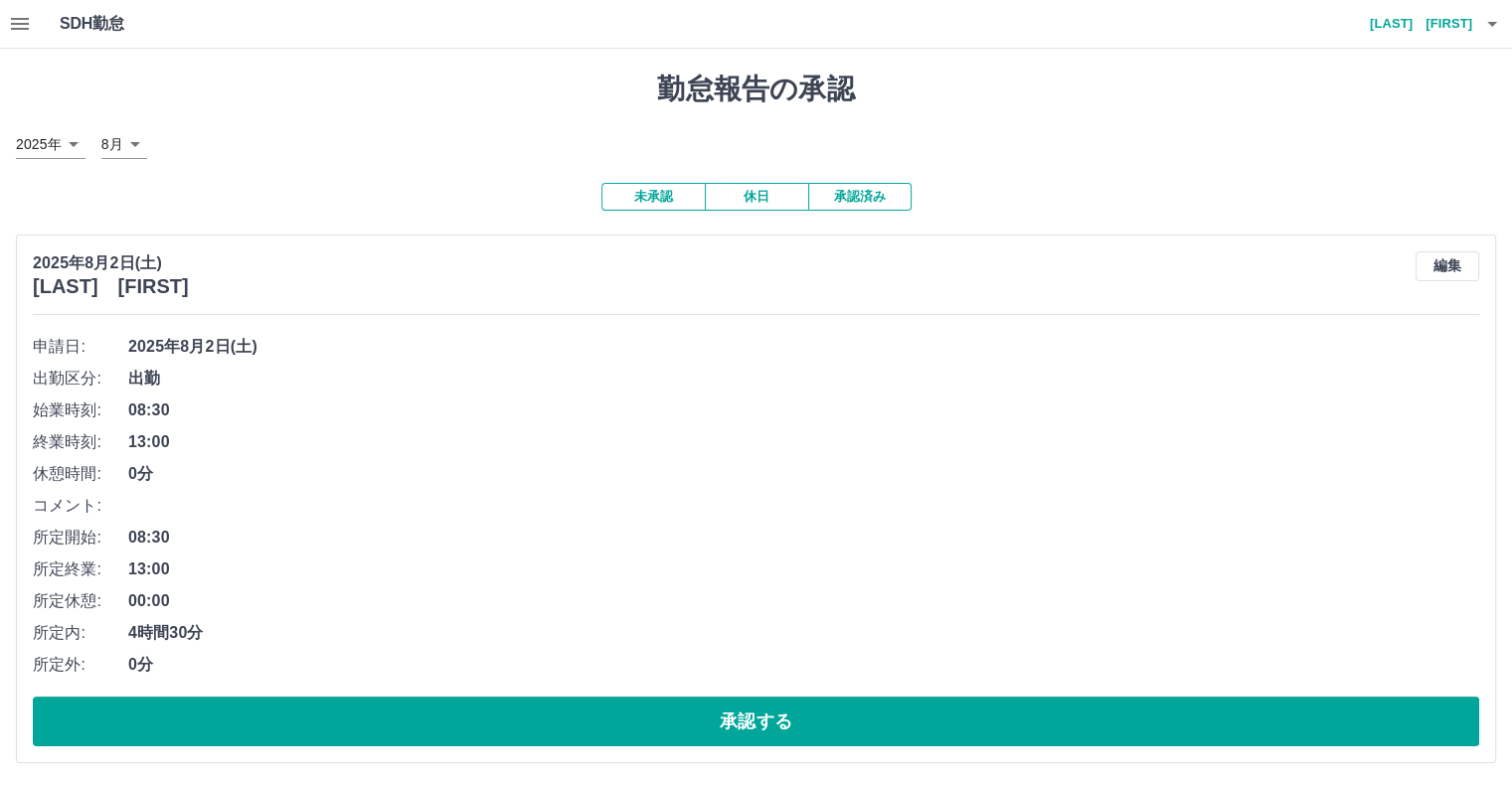 click on "未承認" at bounding box center (653, 197) 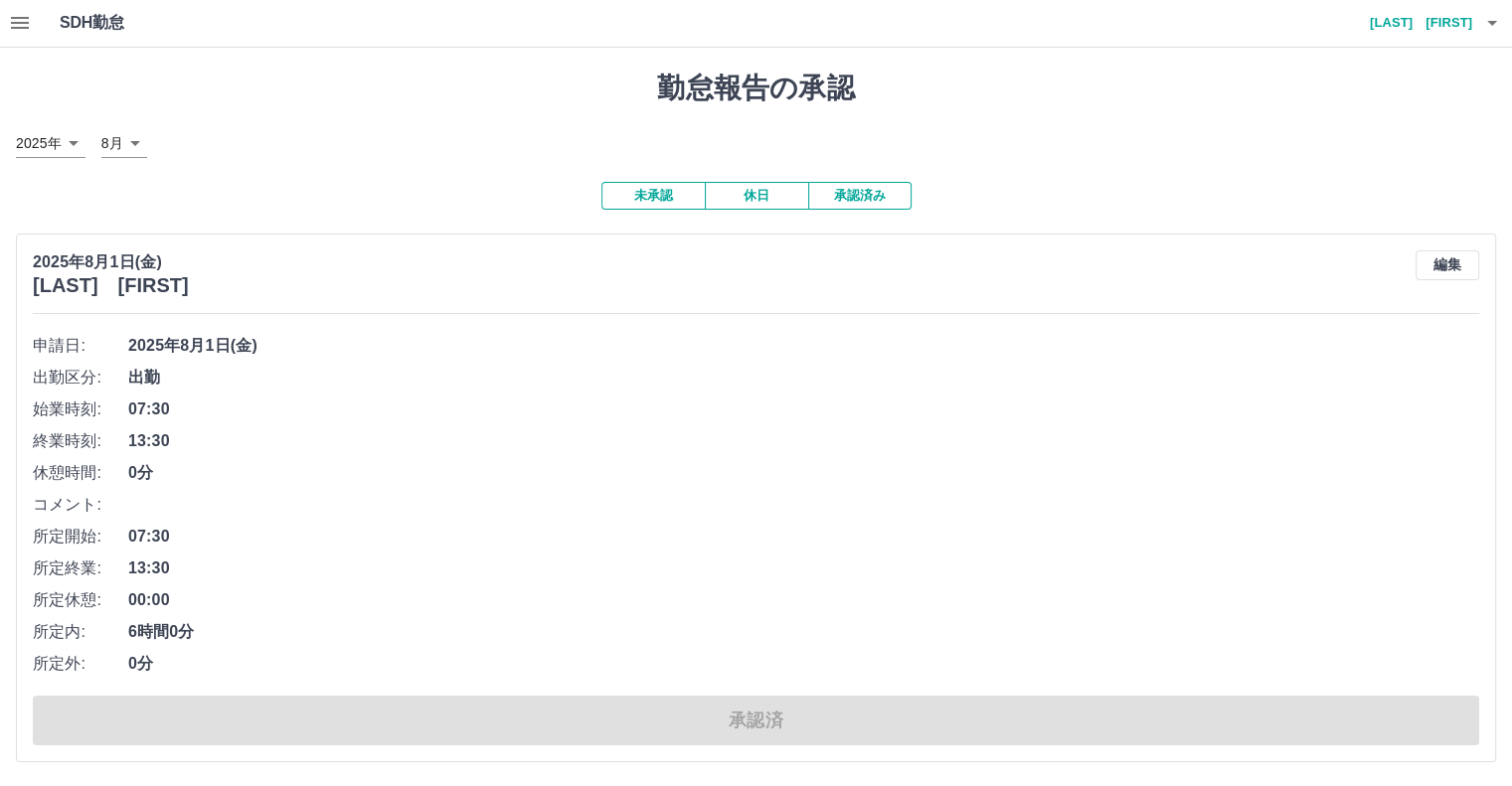 scroll, scrollTop: 0, scrollLeft: 0, axis: both 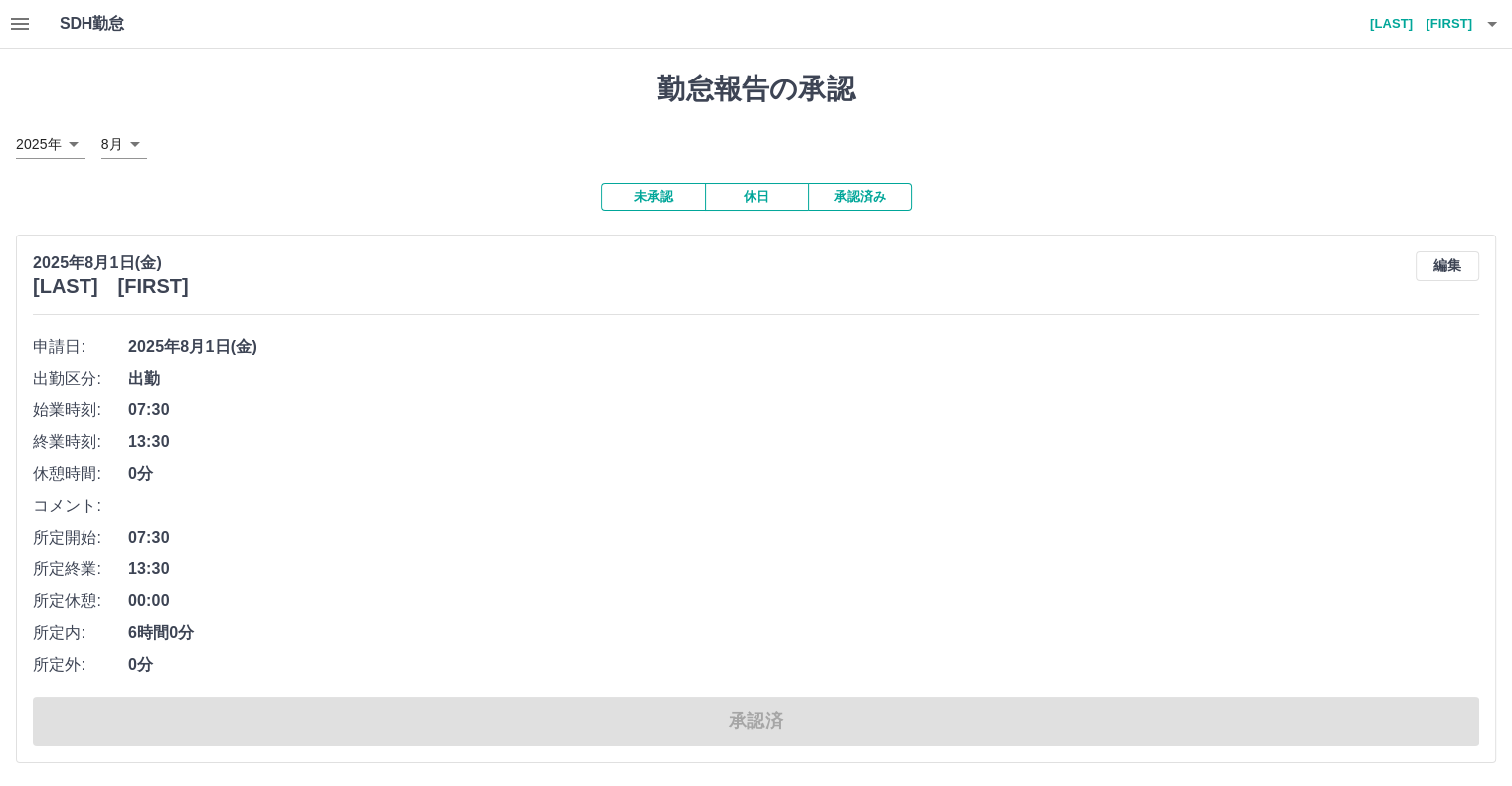 click on "休日" at bounding box center [756, 197] 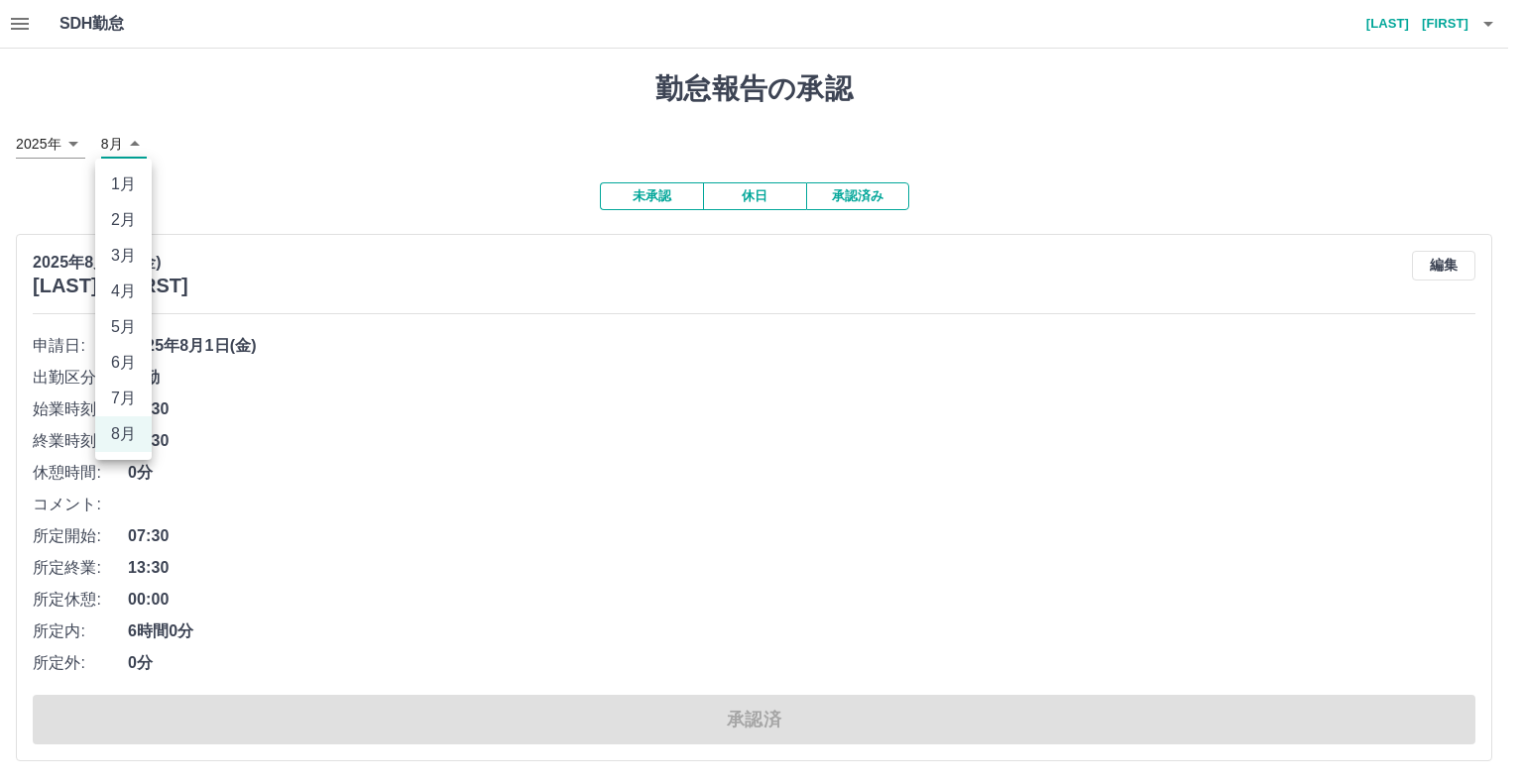 click on "SDH勤怠 [LAST]　[FIRST] 勤怠報告の承認 [YEAR]年 **** [MONTH]月 * 未承認 休日 承認済み [YEAR]年[MONTH]月[DAY]日(金) [LAST]　[FIRST] 編集 申請日: [YEAR]年[MONTH]月[DAY]日(金) 出勤区分: 出勤 始業時刻: 07:30 終業時刻: 13:30 休憩時間: 0分 コメント: 所定開始: 07:30 所定終業: 13:30 所定休憩: 00:00 所定内: 6時間0分 所定外: 0分 承認済 [YEAR]年[MONTH]月[DAY]日(金) [LAST]　[FIRST] 編集 申請日: [YEAR]年[MONTH]月[DAY]日(金) 出勤区分: 出勤 始業時刻: 14:30 終業時刻: 19:00 休憩時間: 0分 コメント: 所定開始: 14:30 所定終業: 19:00 所定休憩: 00:00 所定内: 4時間30分 所定外: 0分 承認済 [YEAR]年[MONTH]月[DAY]日(金) [LAST]　[FIRST] 編集 申請日: [YEAR]年[MONTH]月[DAY]日(金) 出勤区分: 出勤 始業時刻: 08:30 終業時刻: 18:30 休憩時間: 1時間30分 コメント: 所定開始: 08:30 所定終業: 18:00 所定休憩: 01:30 所定内: 8時間0分 所定外: 30分 承認済 [YEAR]年[MONTH]月[DAY]日(金) [LAST]　[FIRST] 編集 申請日: [YEAR]年[MONTH]月[DAY]日(金)" at bounding box center [762, 2047] 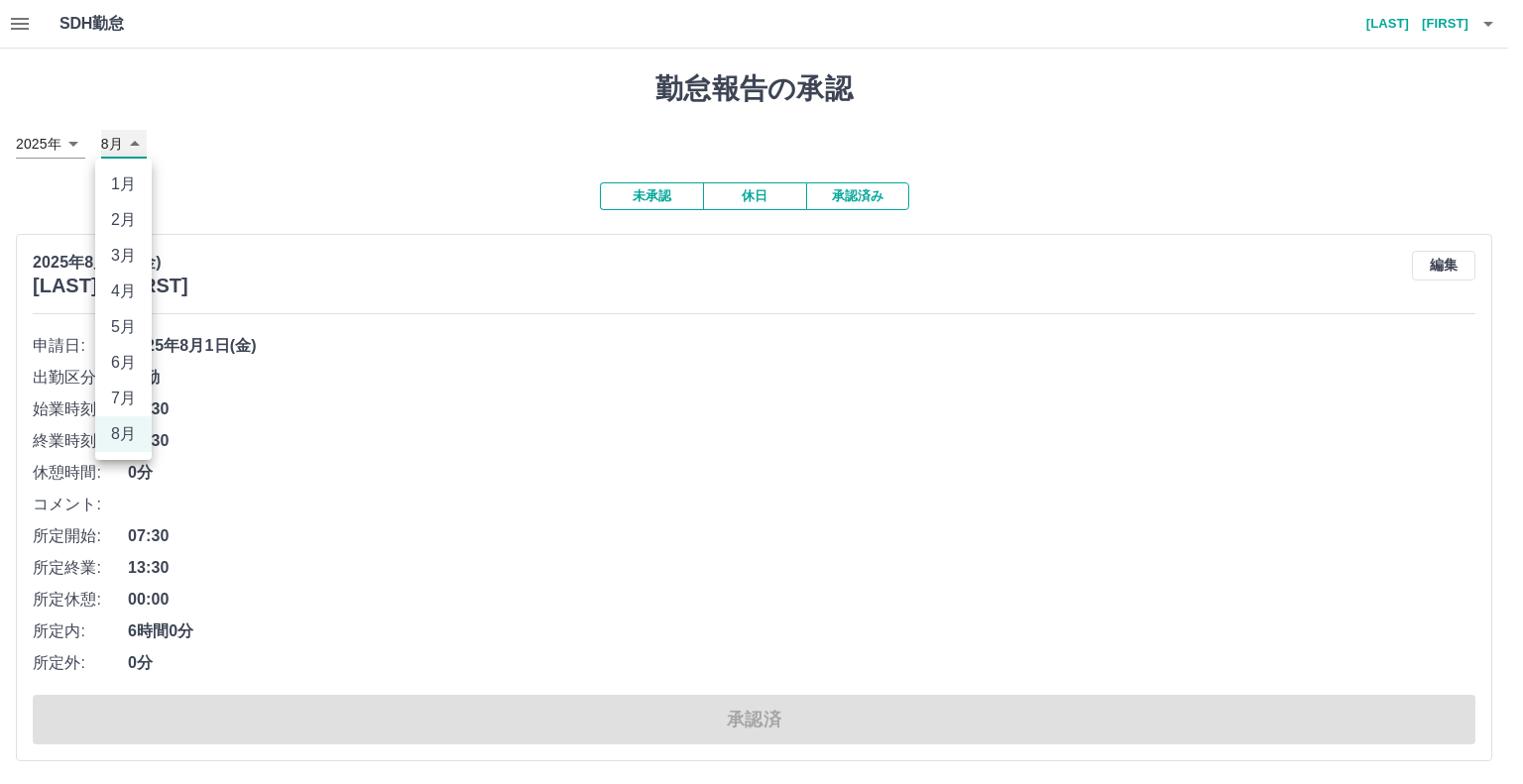 type on "*" 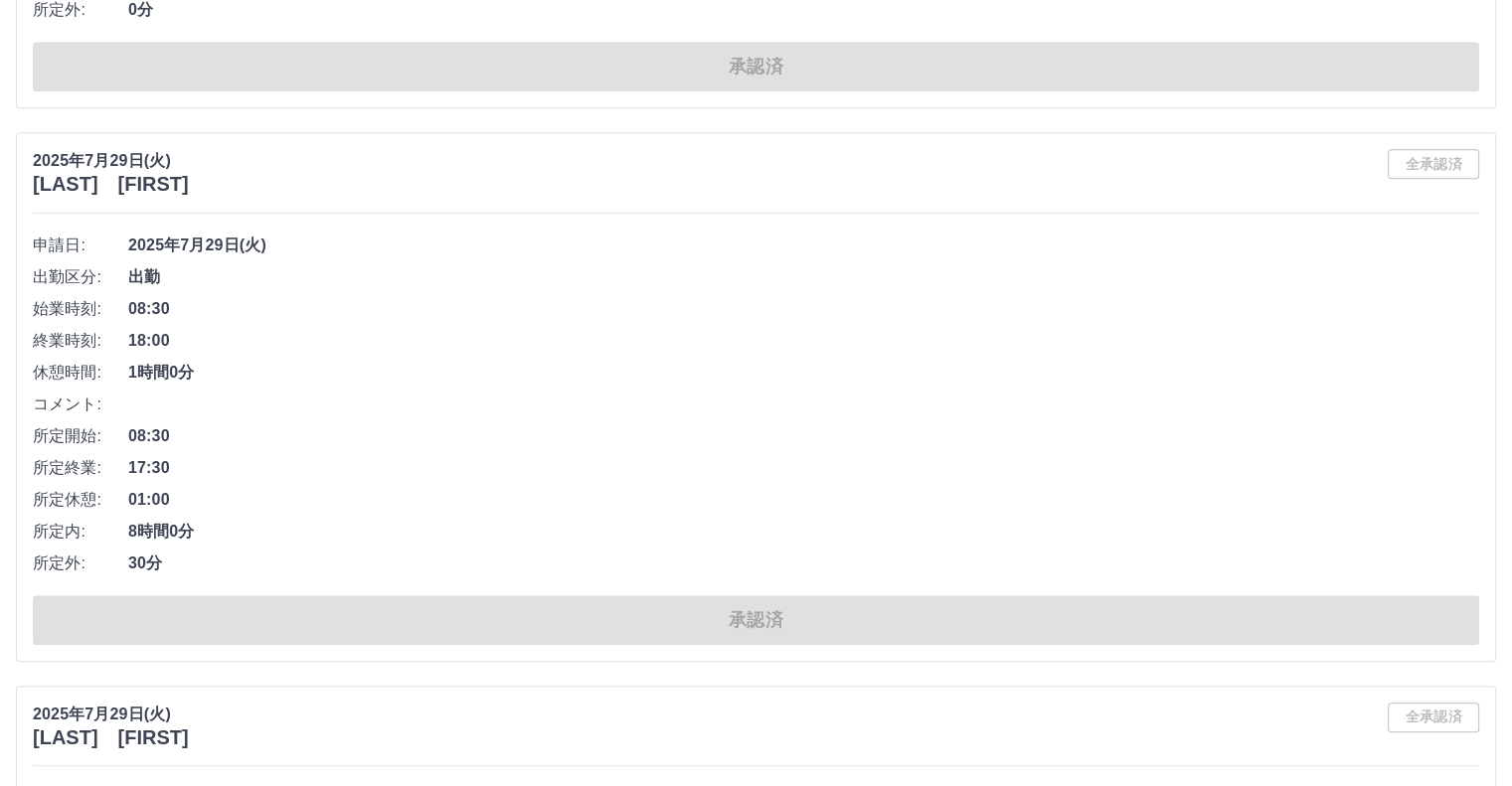 scroll, scrollTop: 8943, scrollLeft: 0, axis: vertical 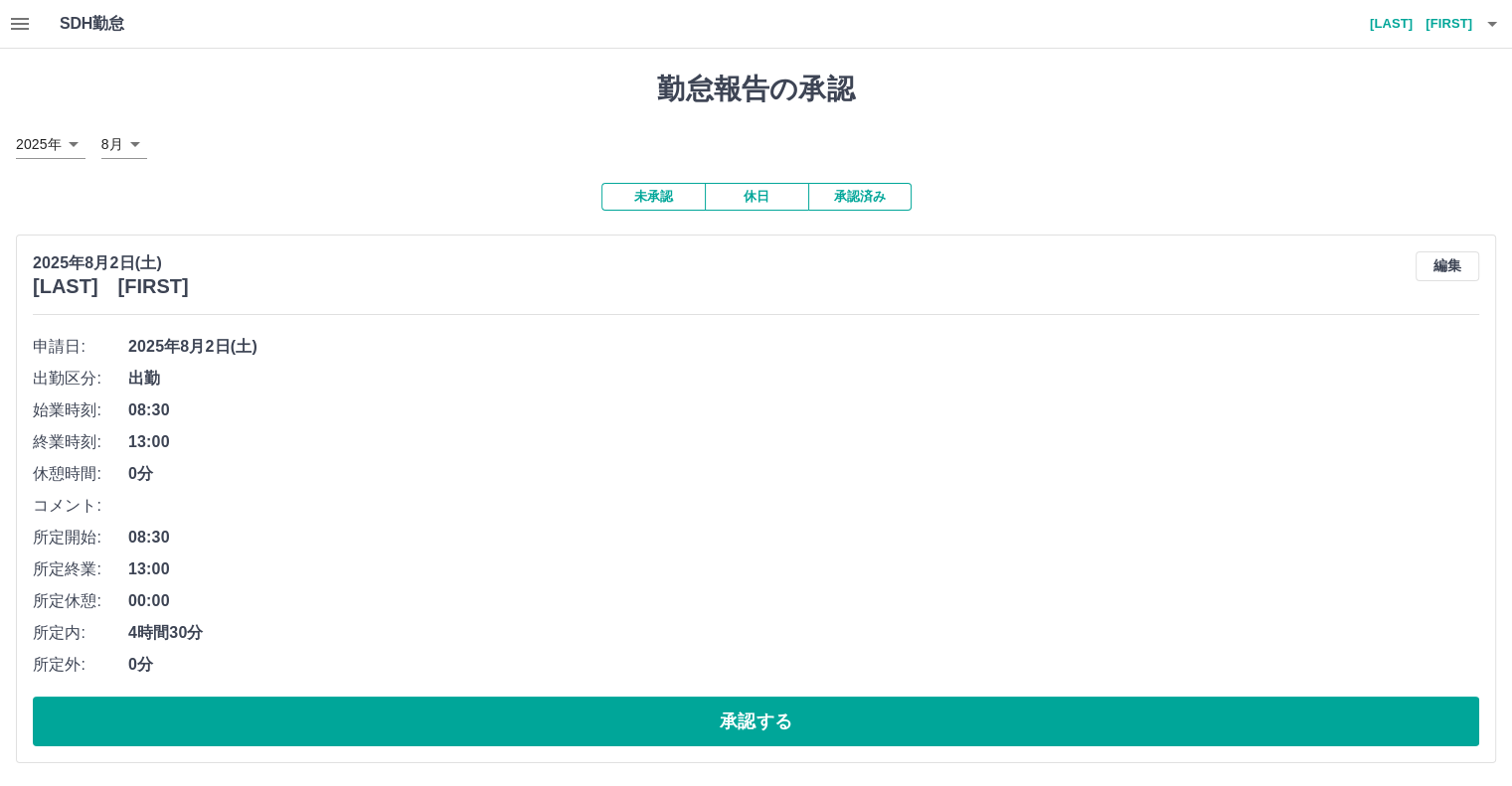 drag, startPoint x: 1523, startPoint y: 0, endPoint x: 1068, endPoint y: 125, distance: 471.85803 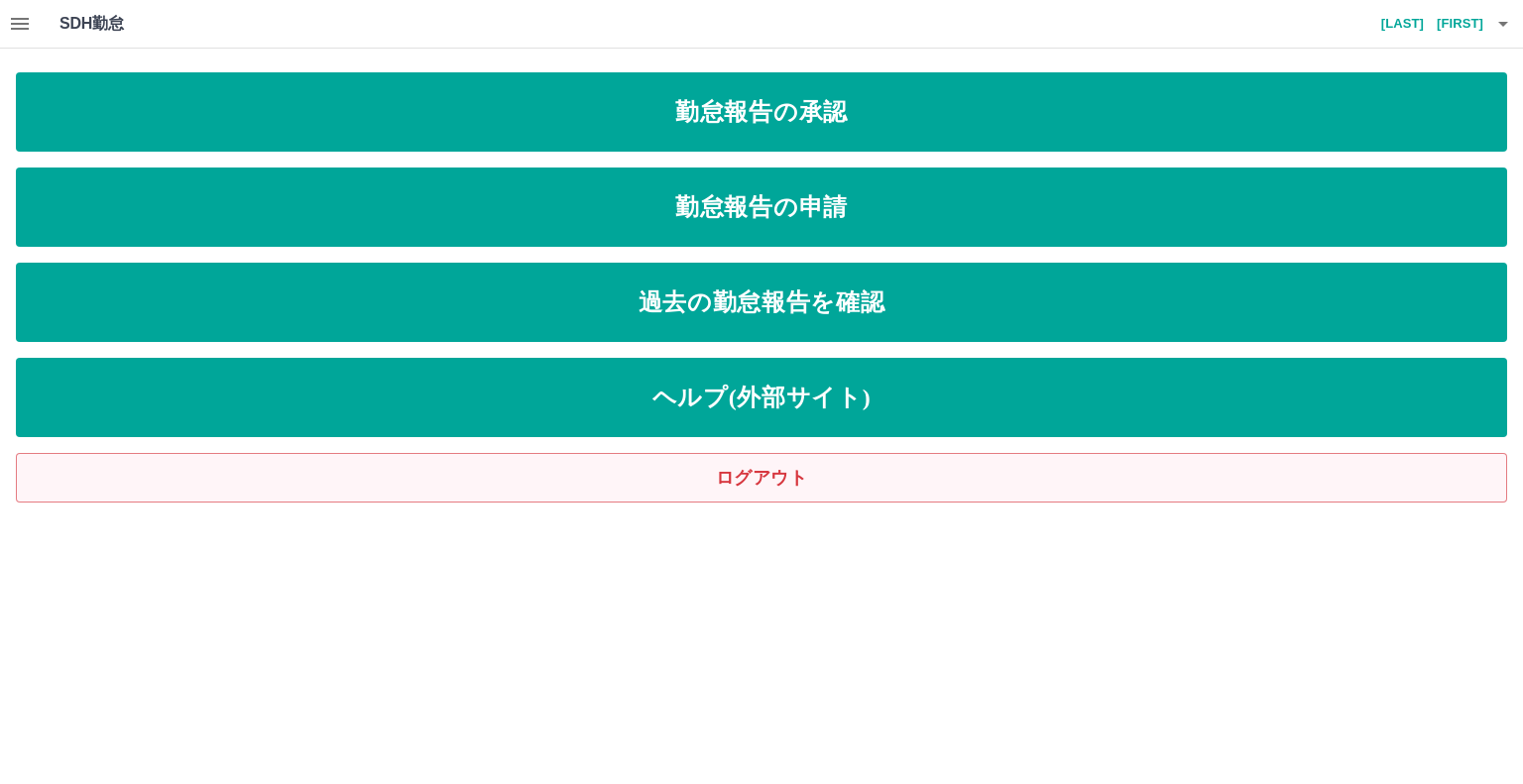click on "ログアウト" at bounding box center [762, 478] 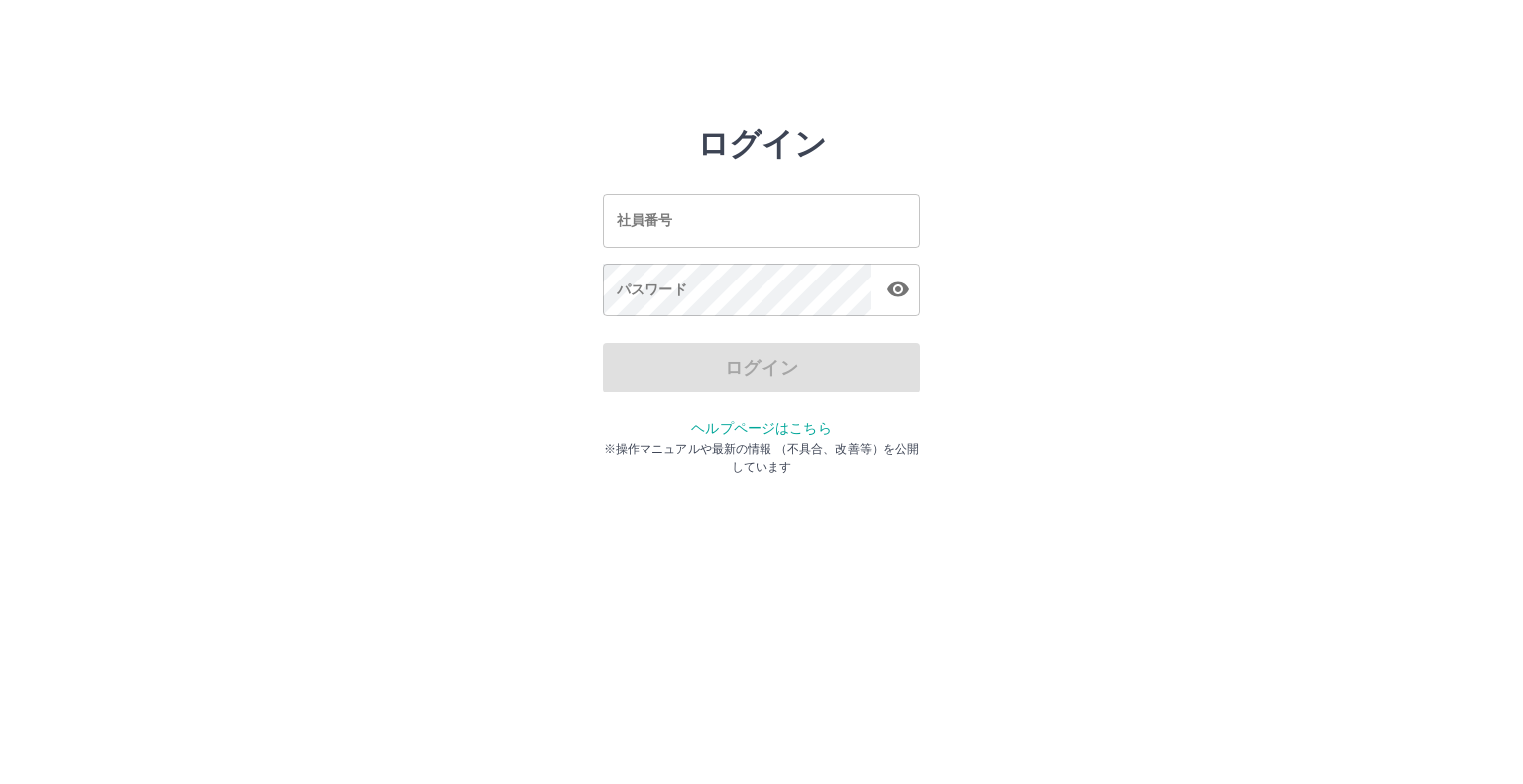 scroll, scrollTop: 0, scrollLeft: 0, axis: both 